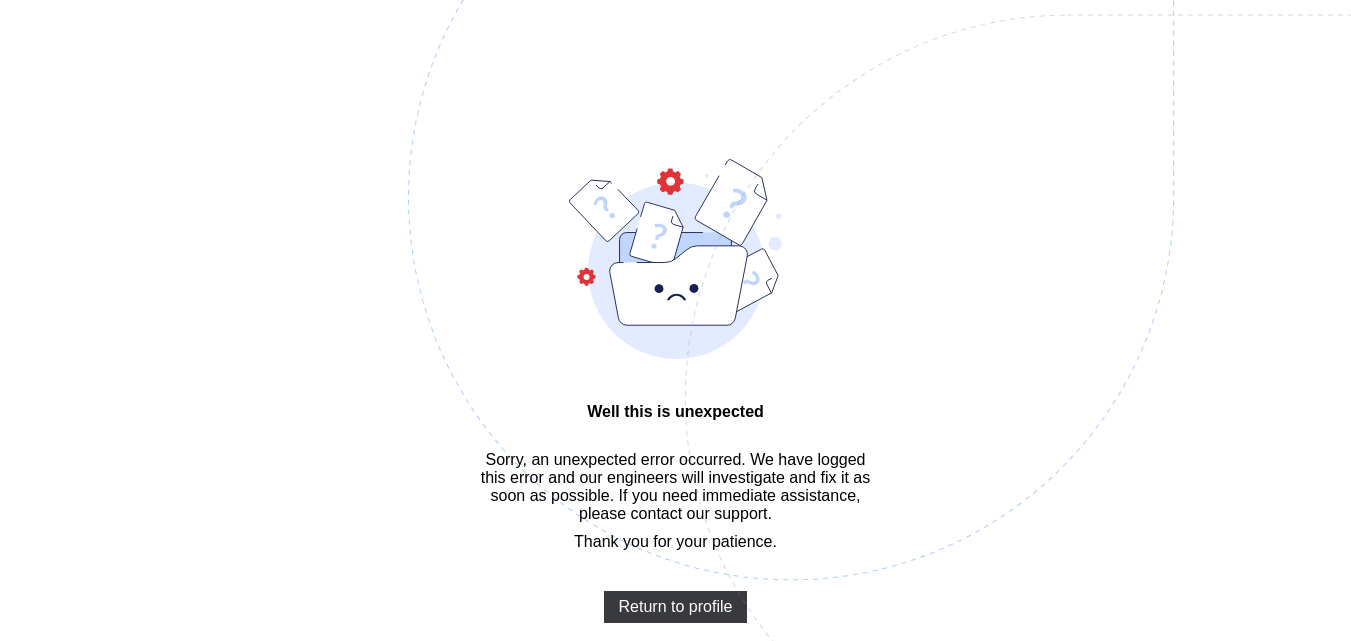 scroll, scrollTop: 0, scrollLeft: 0, axis: both 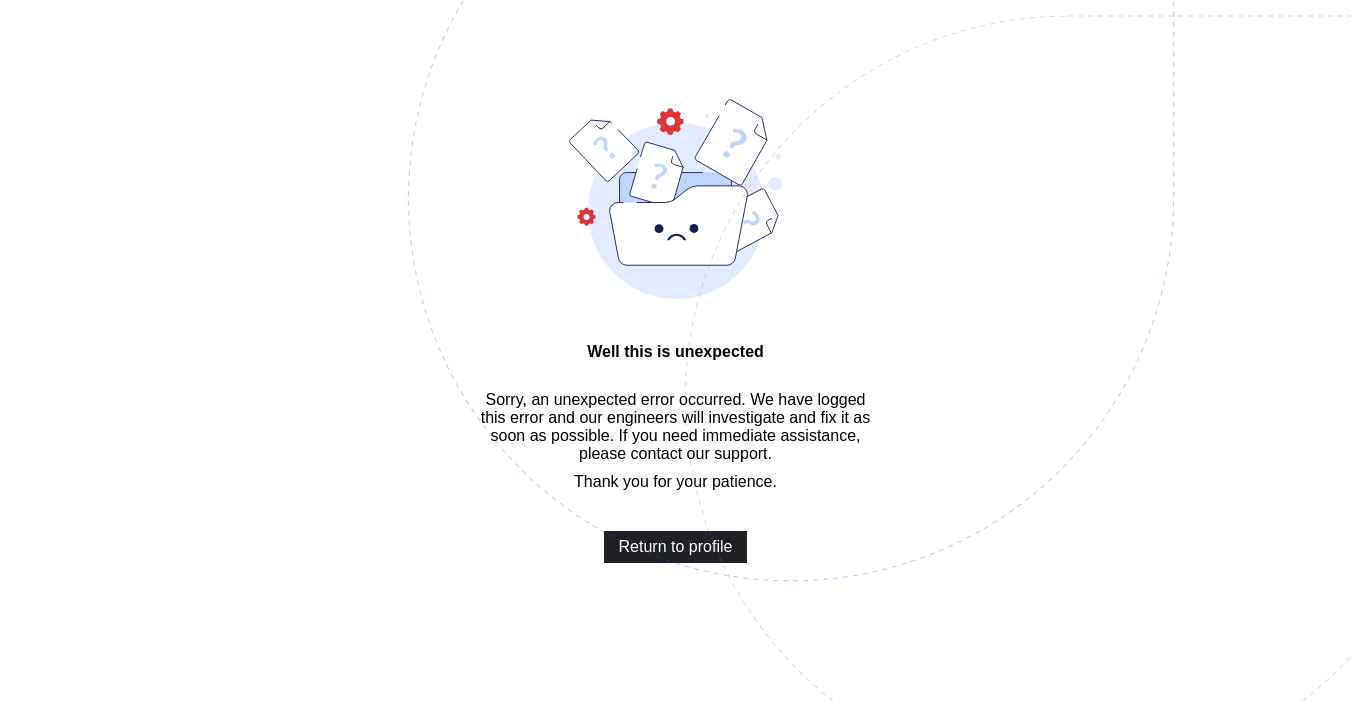 drag, startPoint x: 660, startPoint y: 566, endPoint x: 666, endPoint y: 554, distance: 13.416408 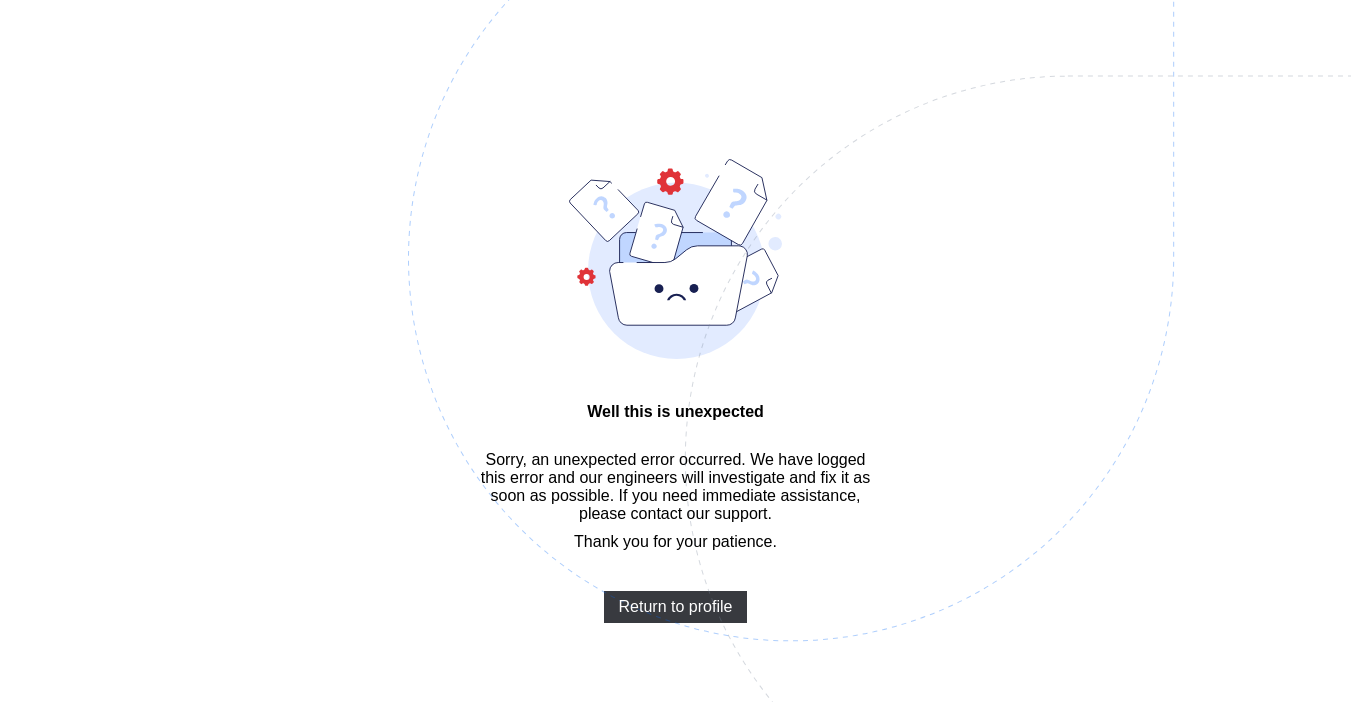 scroll, scrollTop: 0, scrollLeft: 0, axis: both 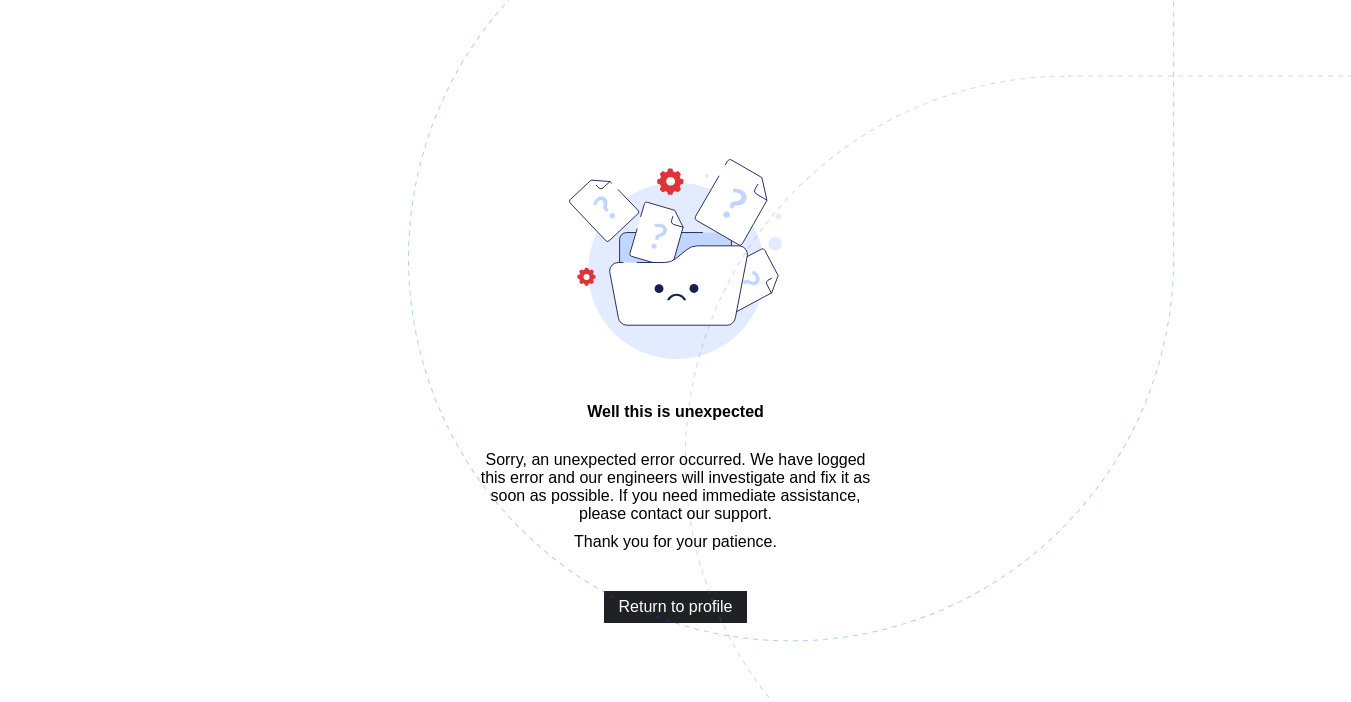 click on "Return to profile" at bounding box center [676, 607] 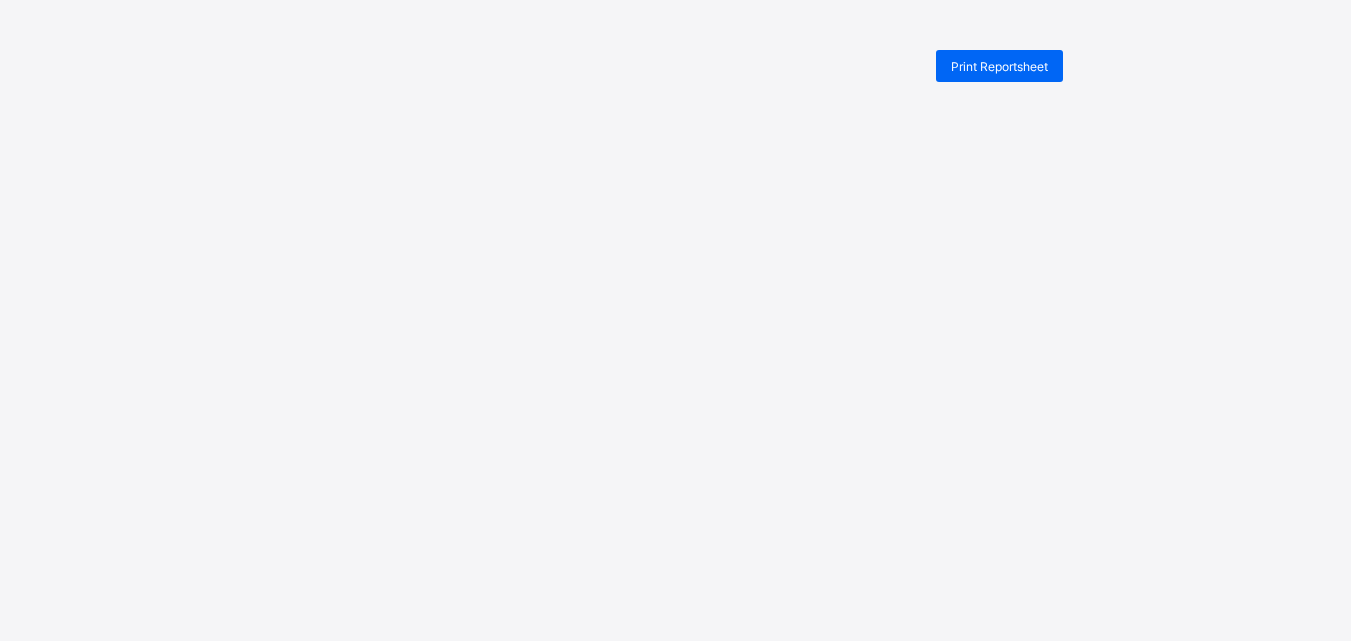 scroll, scrollTop: 0, scrollLeft: 0, axis: both 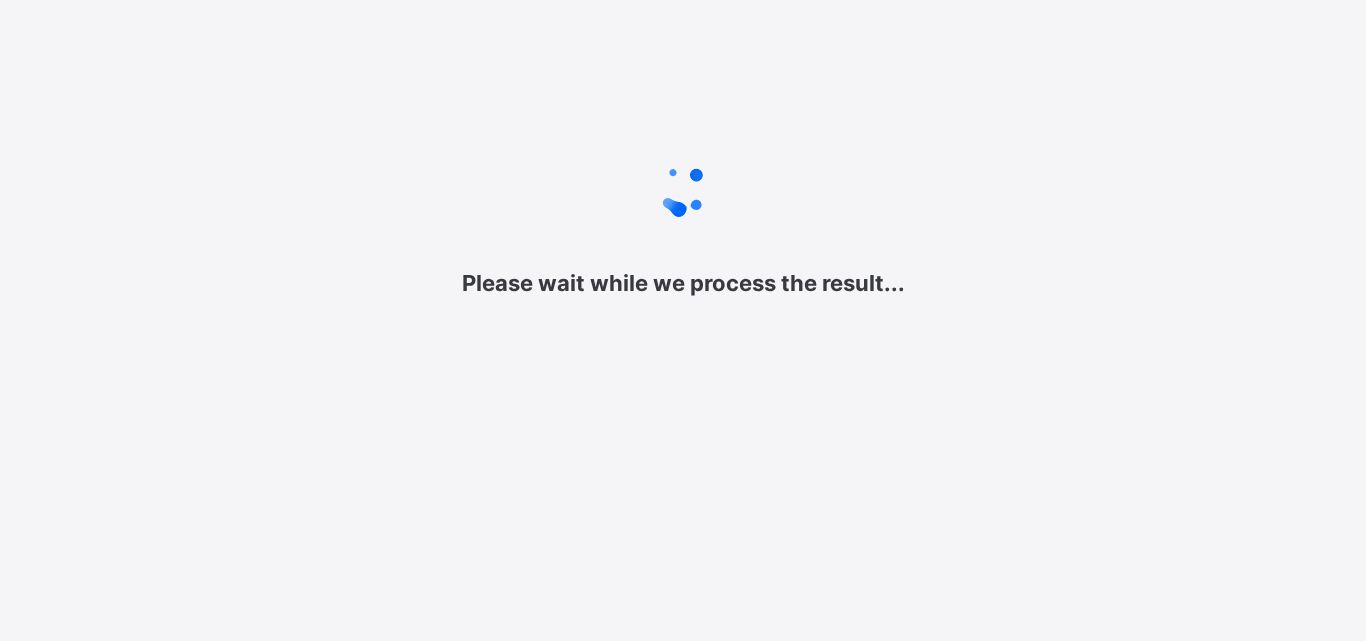 click on "Please wait while we process the result..." at bounding box center (683, 223) 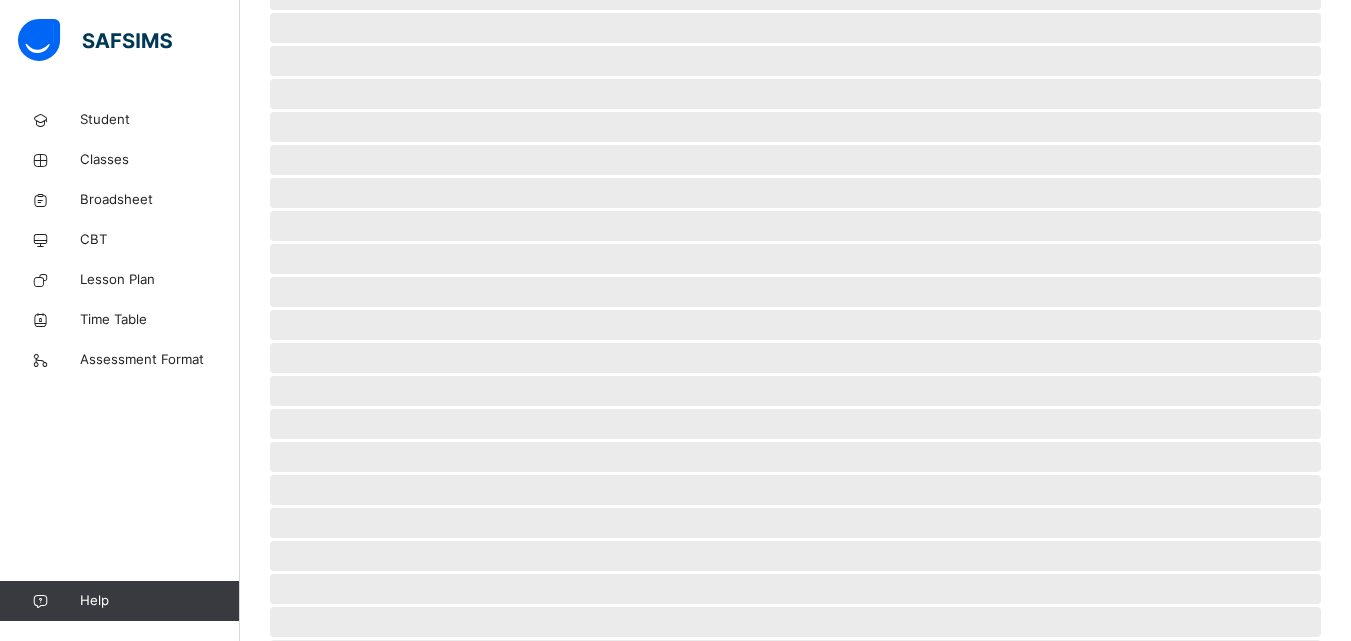 scroll, scrollTop: 0, scrollLeft: 0, axis: both 